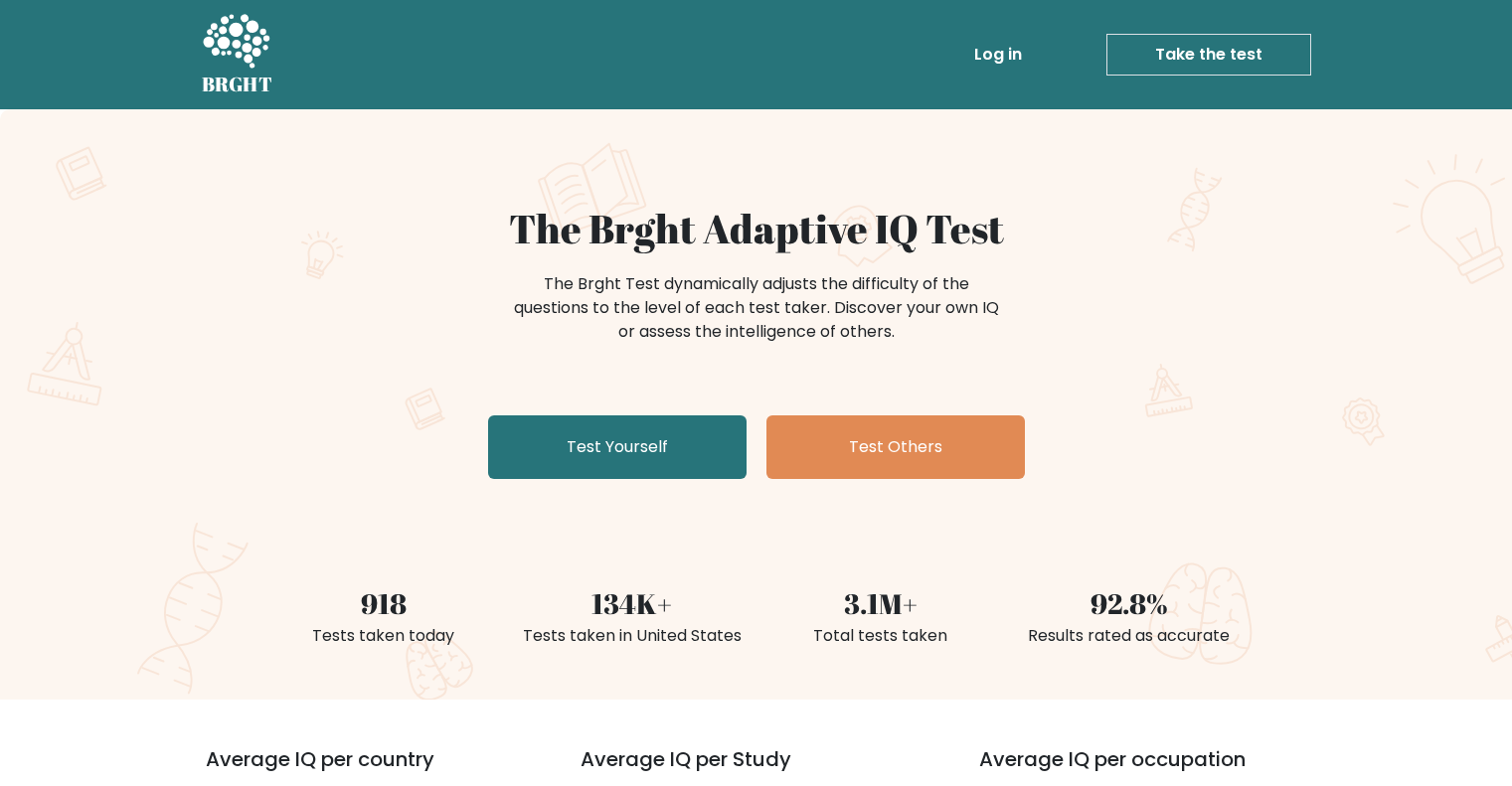 scroll, scrollTop: 0, scrollLeft: 0, axis: both 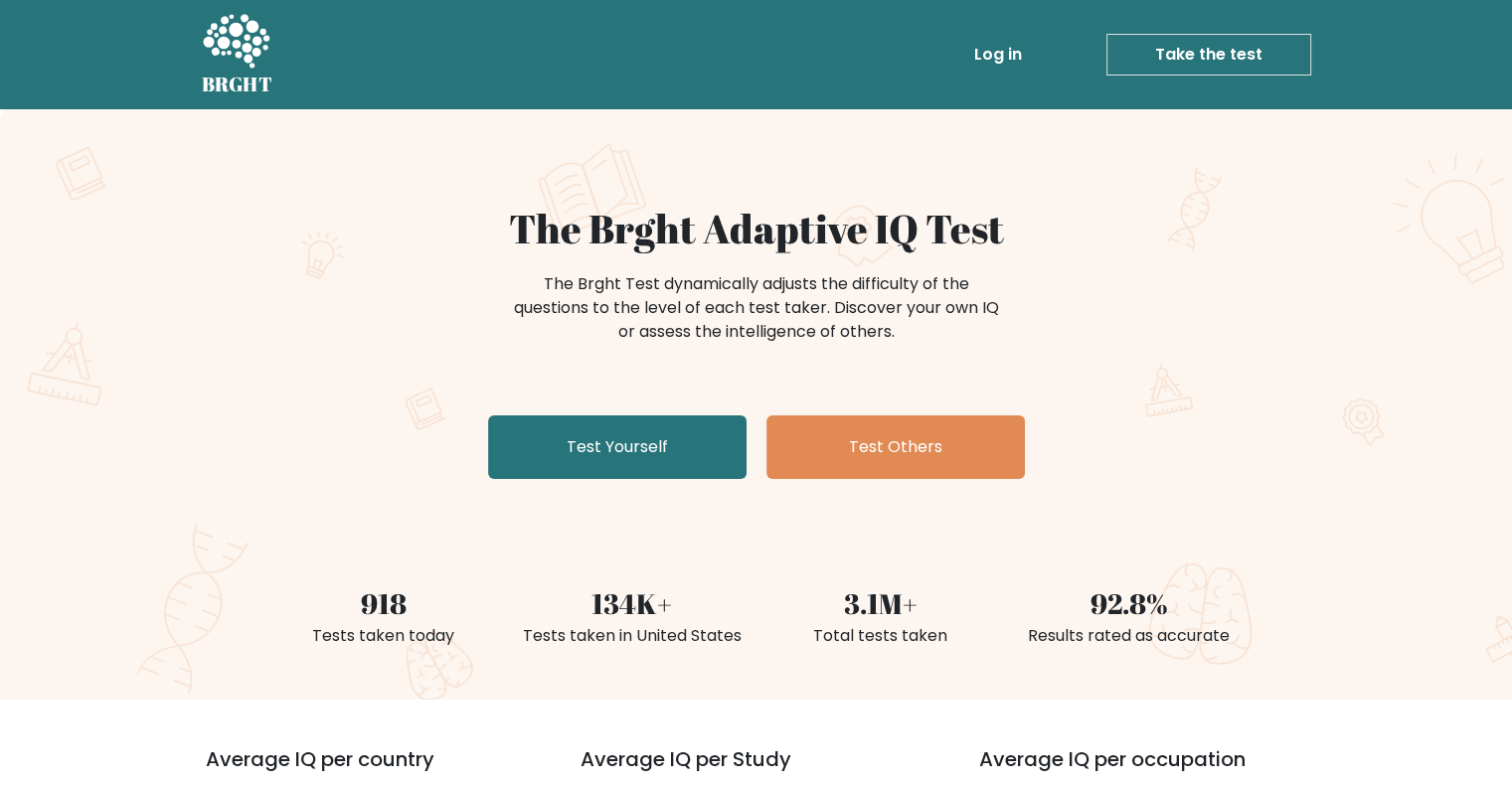 click on "The Brght Adaptive IQ Test
The Brght Test dynamically adjusts the difficulty of the questions to the level of each test taker. Discover your own IQ or assess the intelligence of others.
Test Yourself
Test Others" at bounding box center (756, 346) 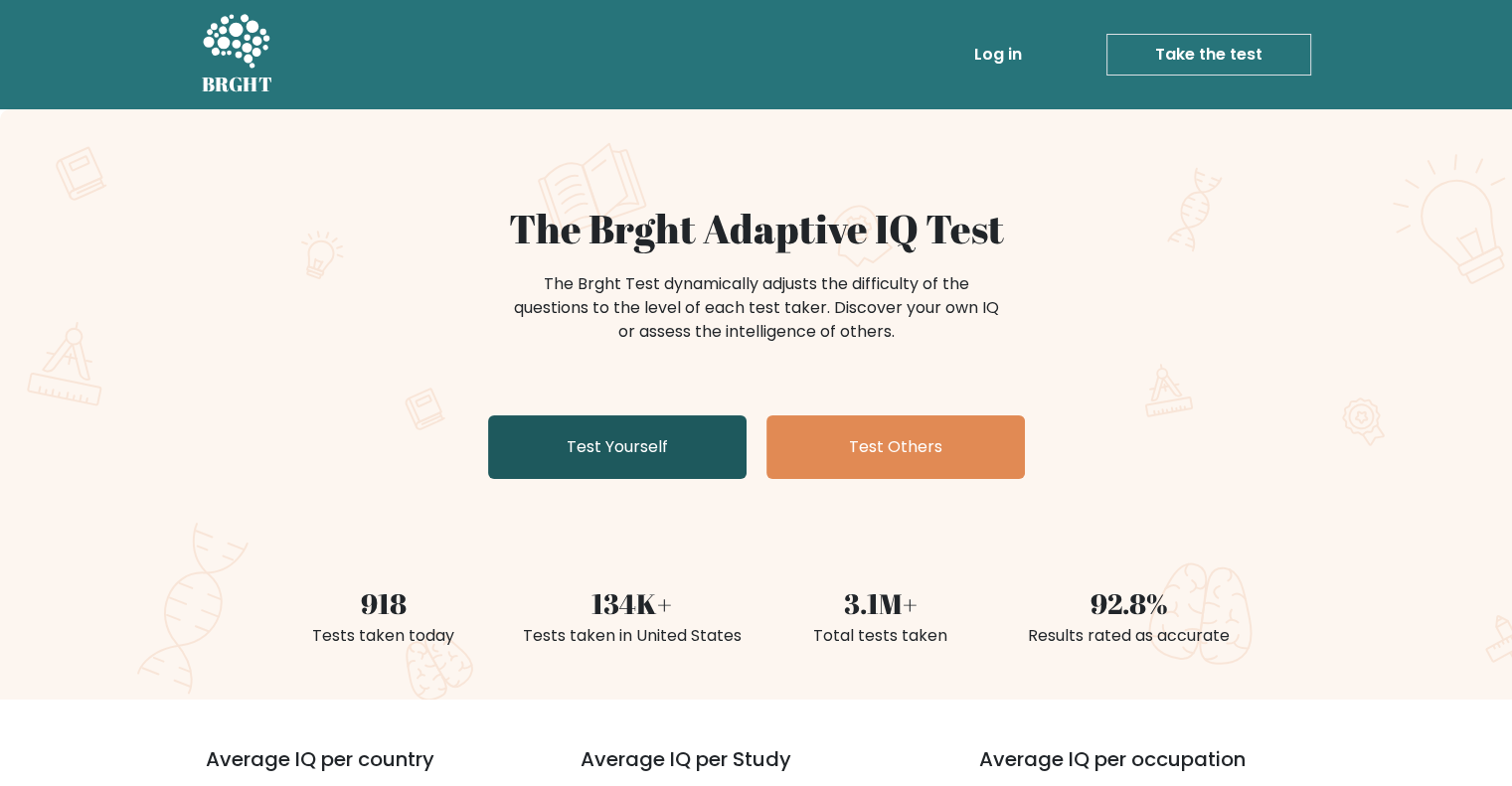 click on "Test Yourself" at bounding box center [617, 447] 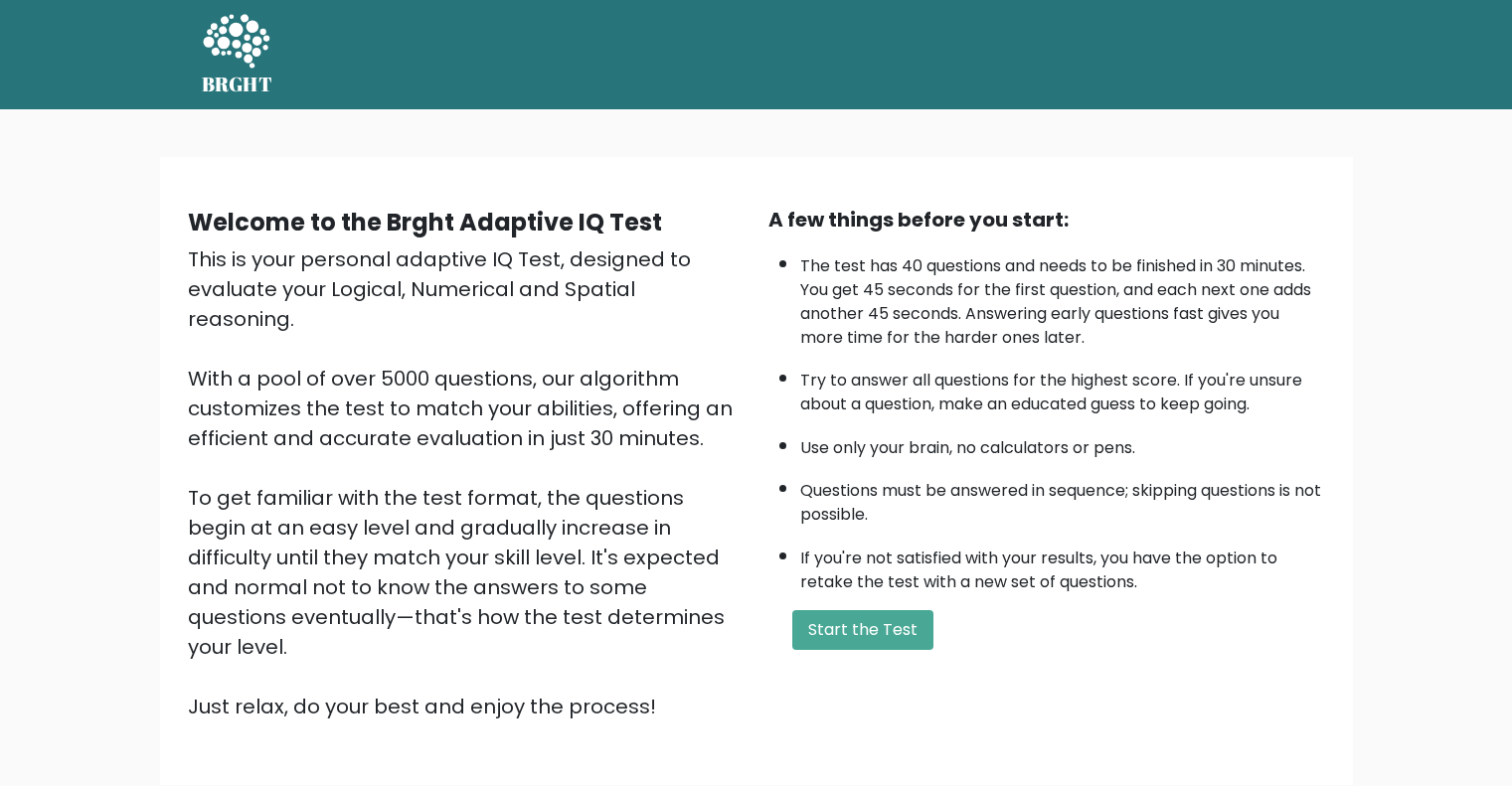 scroll, scrollTop: 0, scrollLeft: 0, axis: both 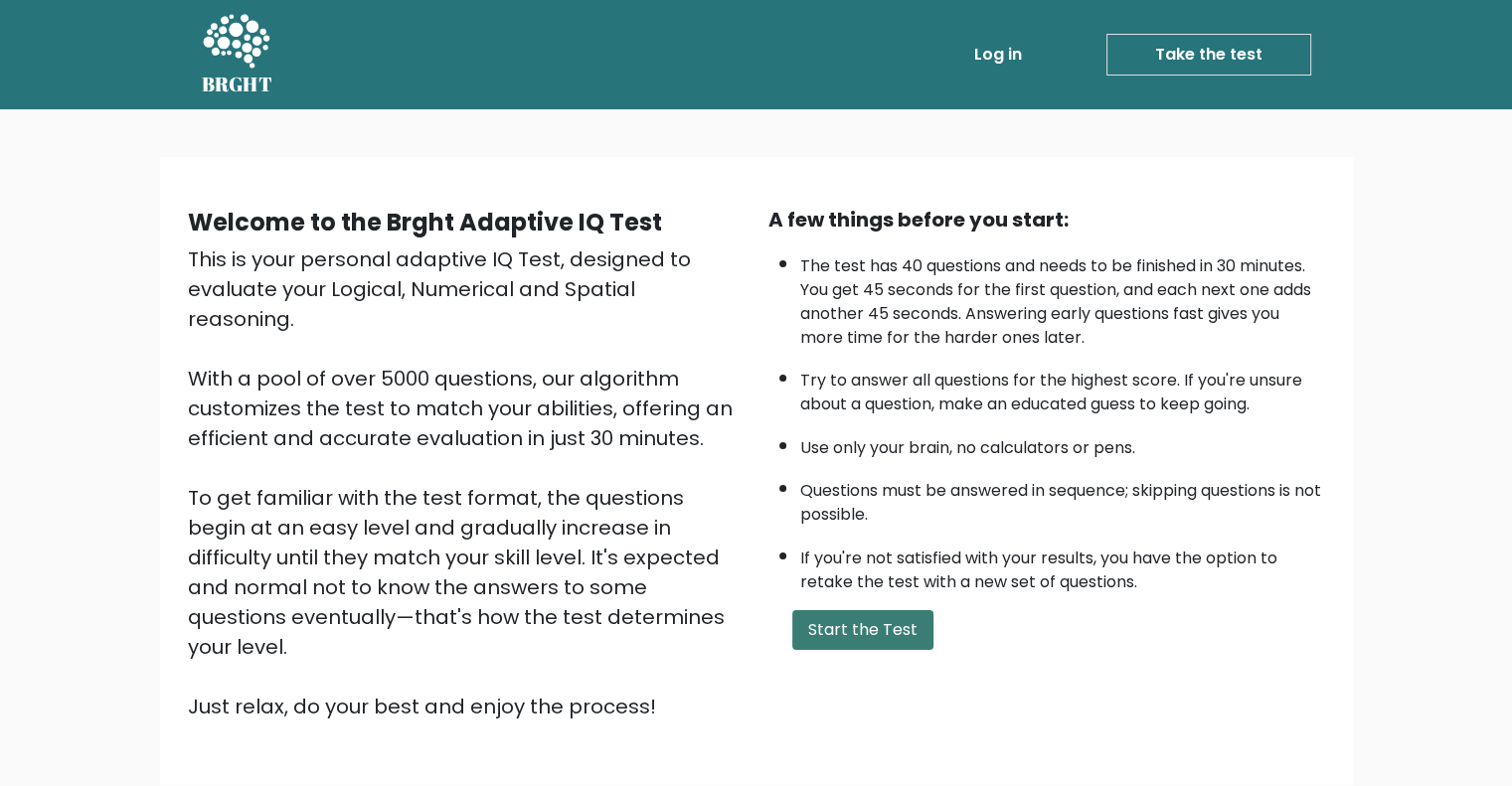 click on "Start the Test" at bounding box center [863, 630] 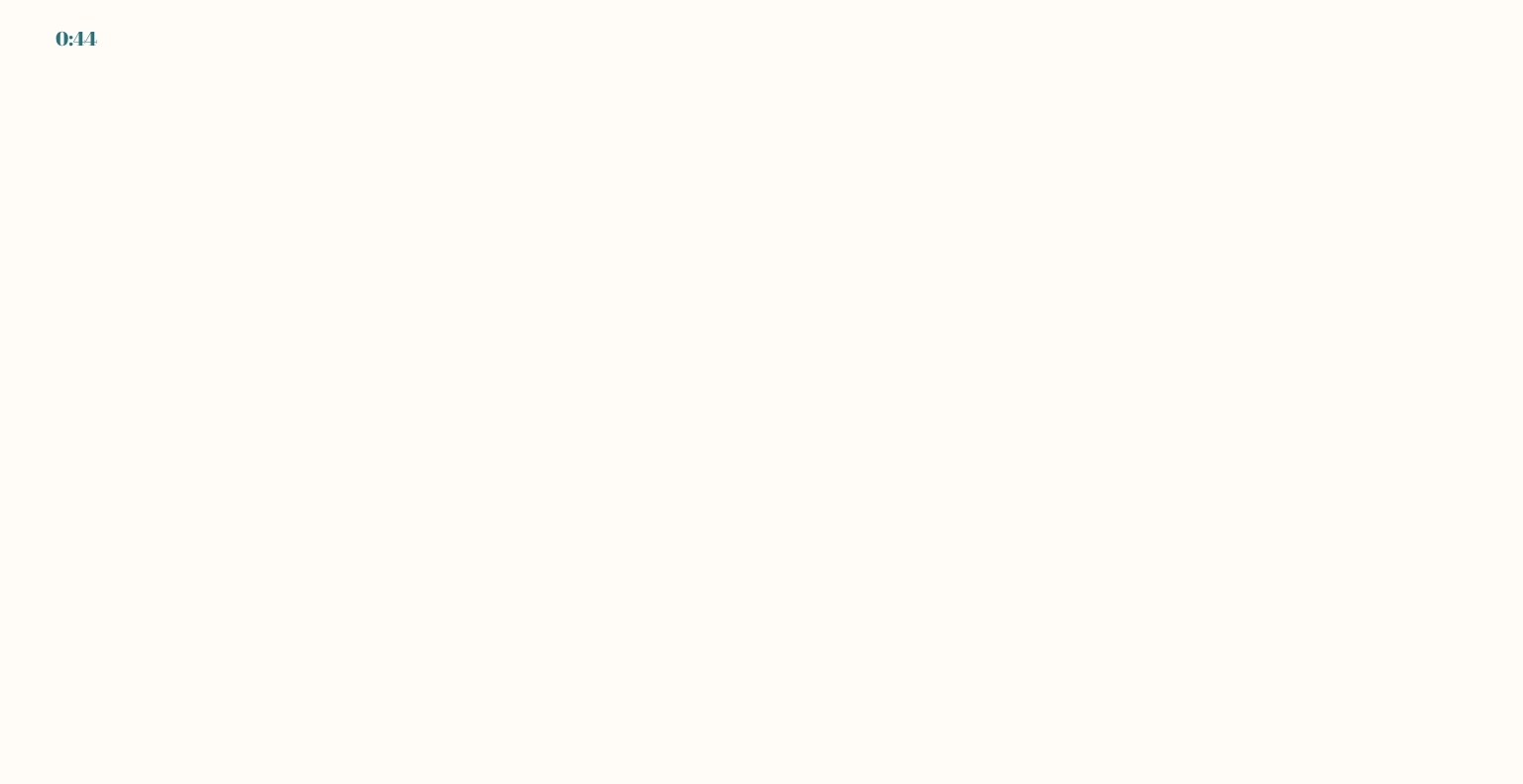 scroll, scrollTop: 0, scrollLeft: 0, axis: both 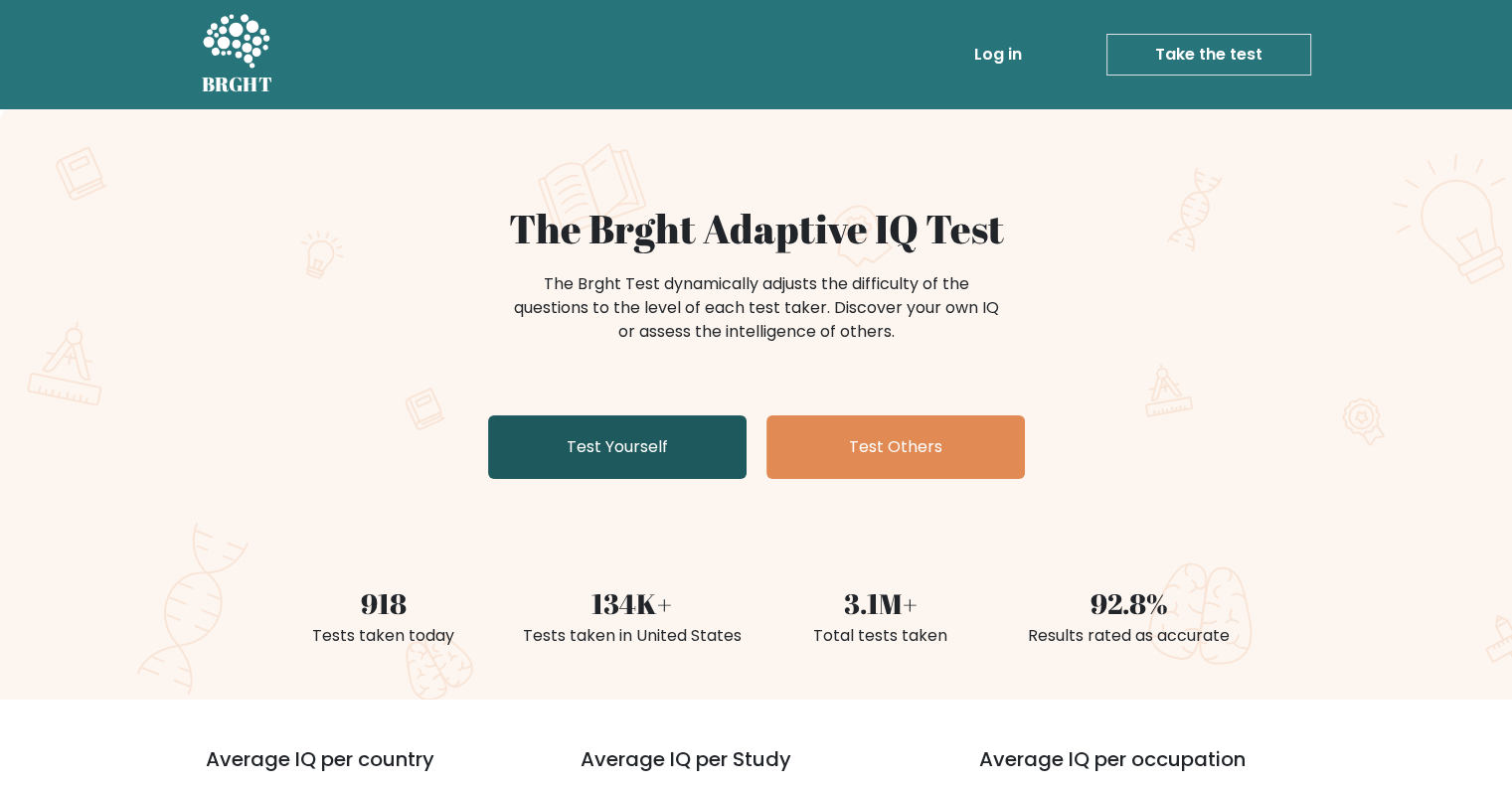 click on "Test Yourself" at bounding box center (617, 447) 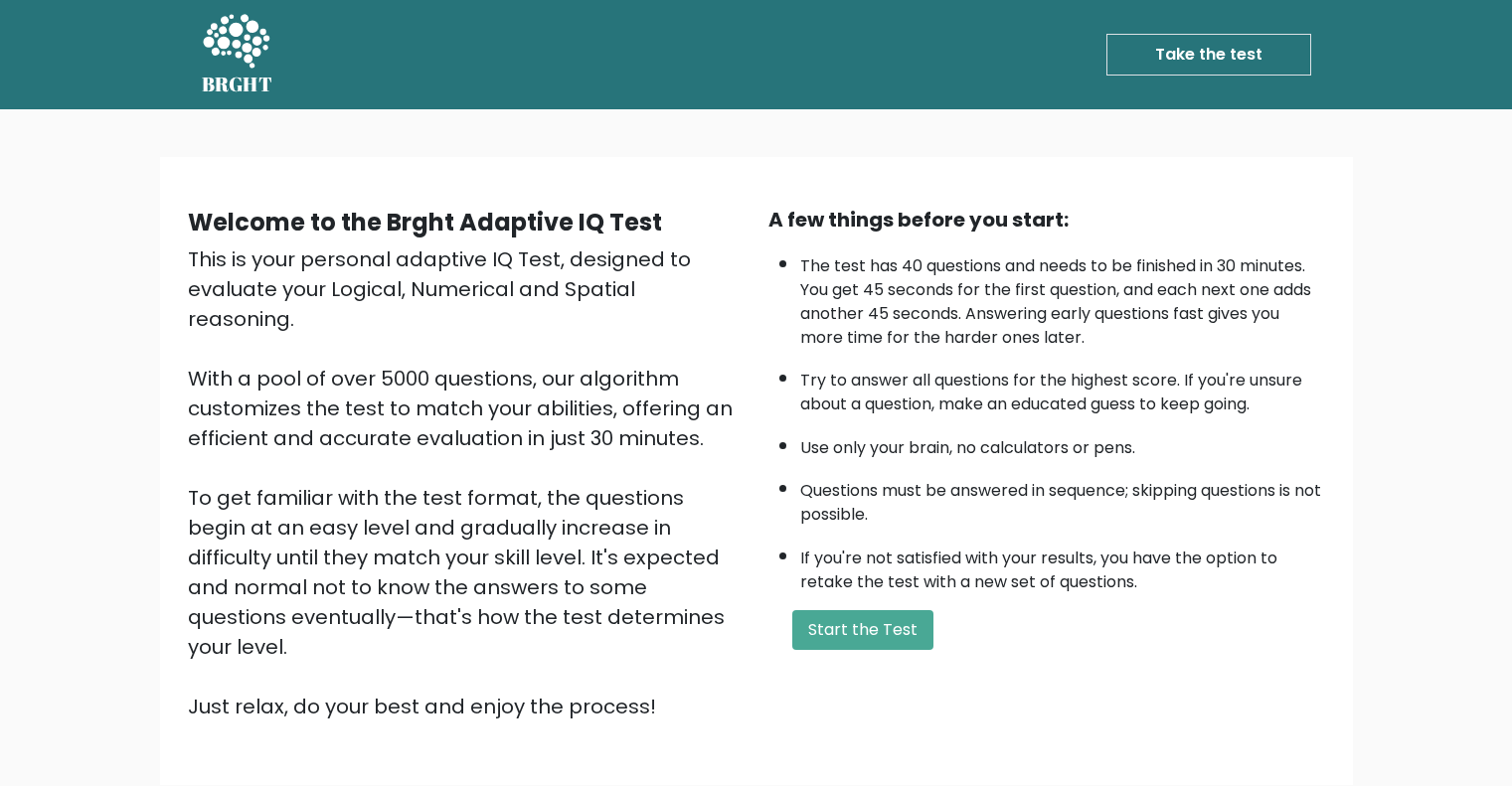 scroll, scrollTop: 0, scrollLeft: 0, axis: both 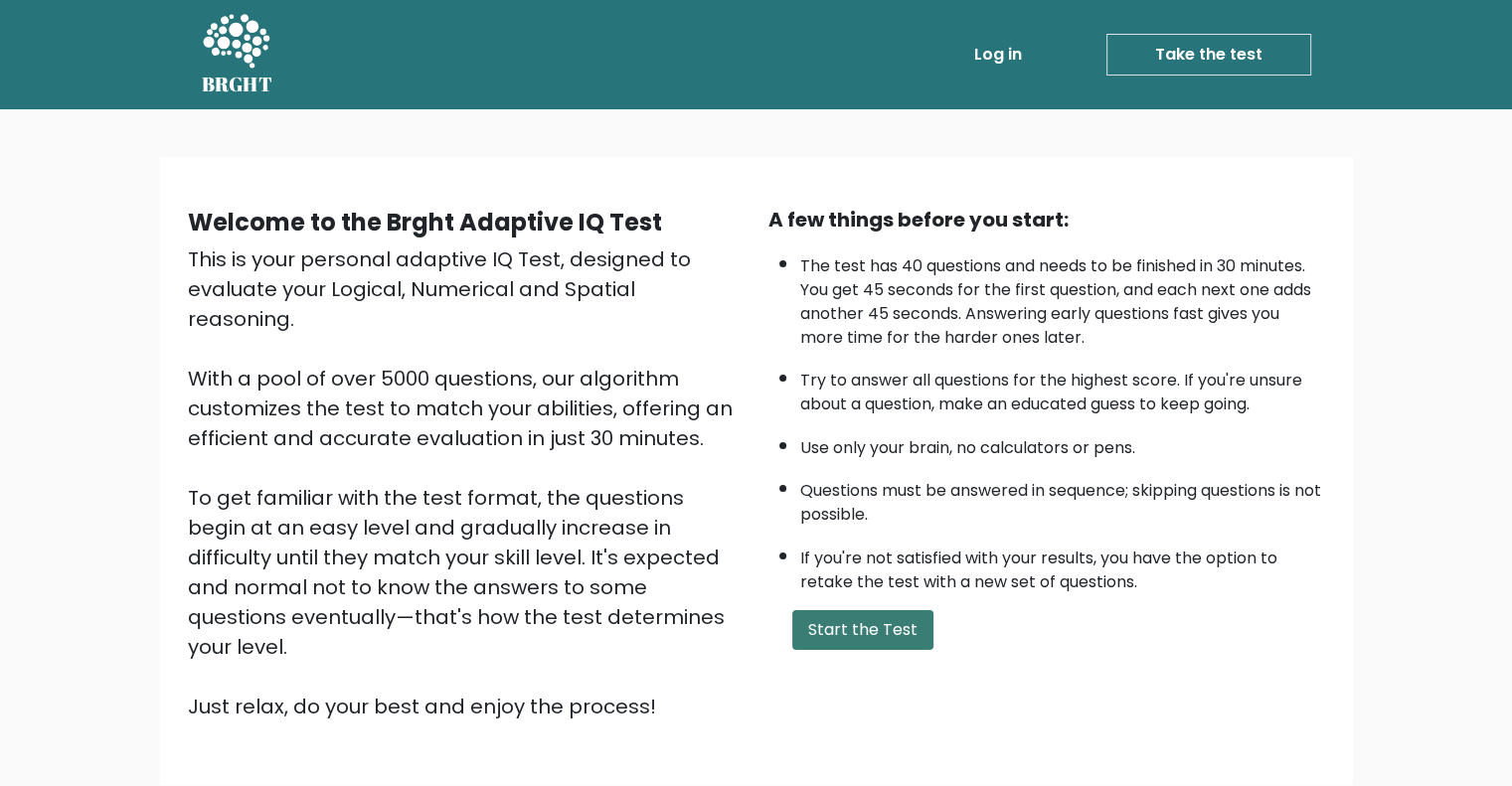 click on "Start the Test" at bounding box center [863, 630] 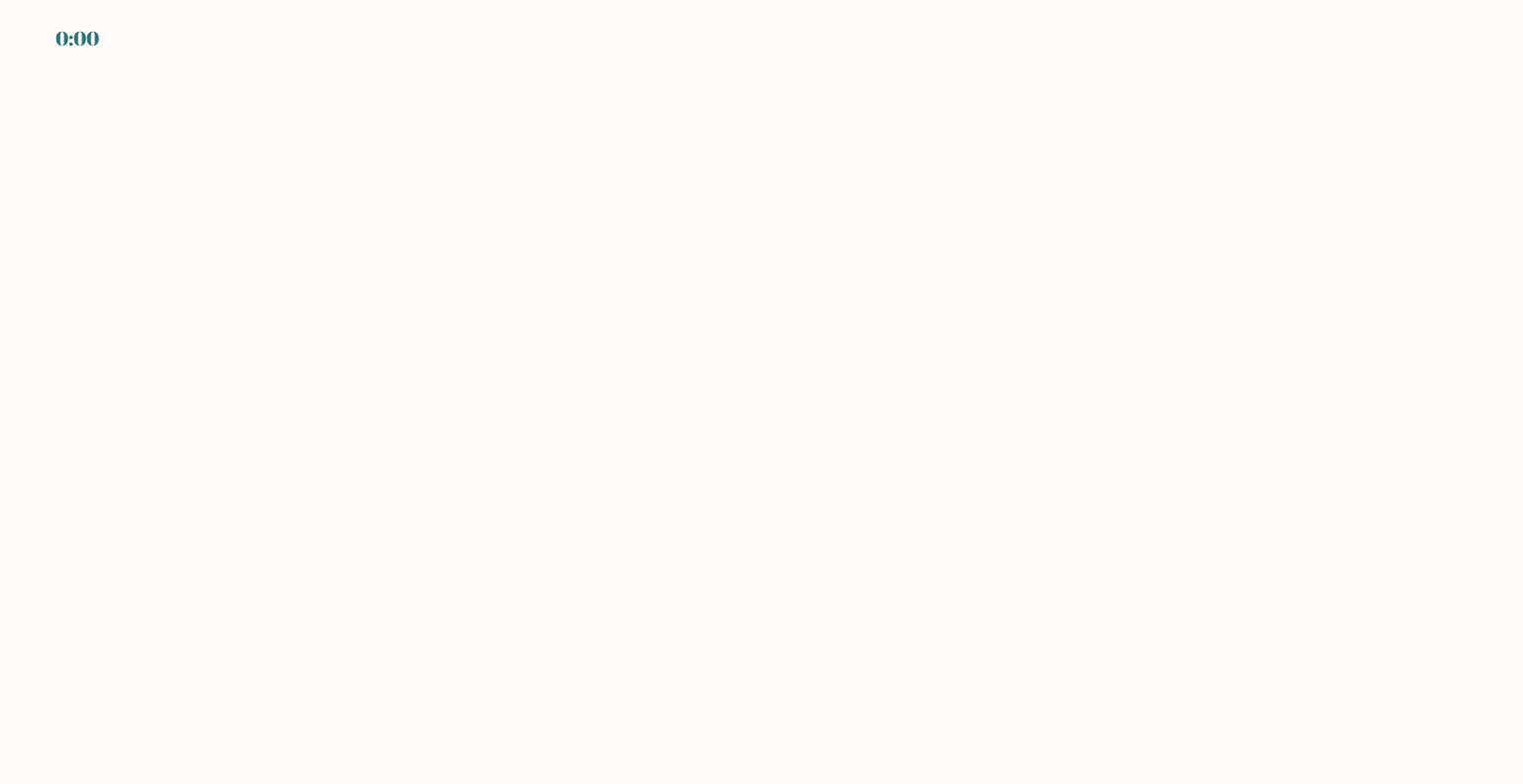 scroll, scrollTop: 0, scrollLeft: 0, axis: both 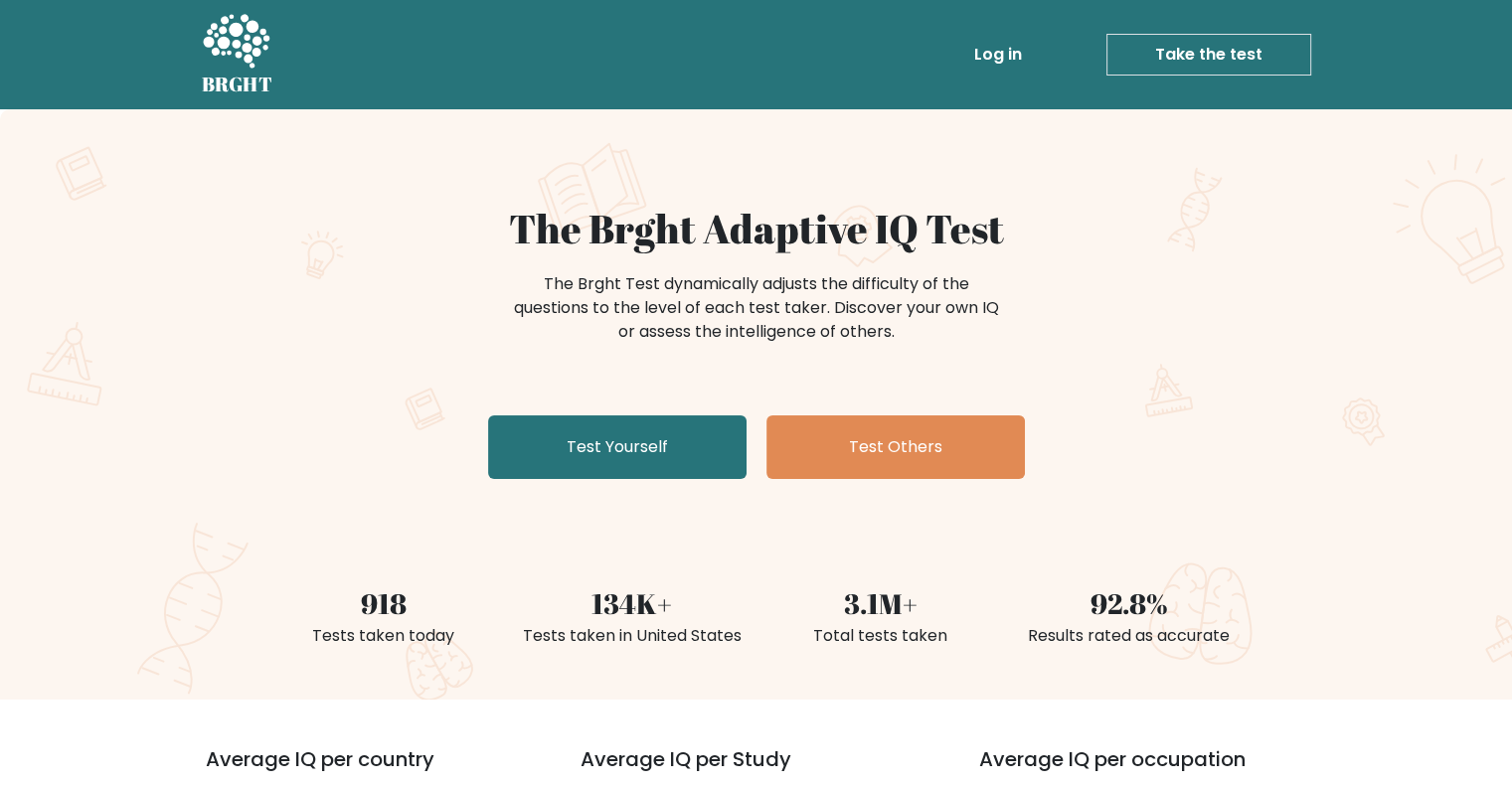 drag, startPoint x: 1524, startPoint y: 1, endPoint x: 227, endPoint y: 184, distance: 1309.8466 